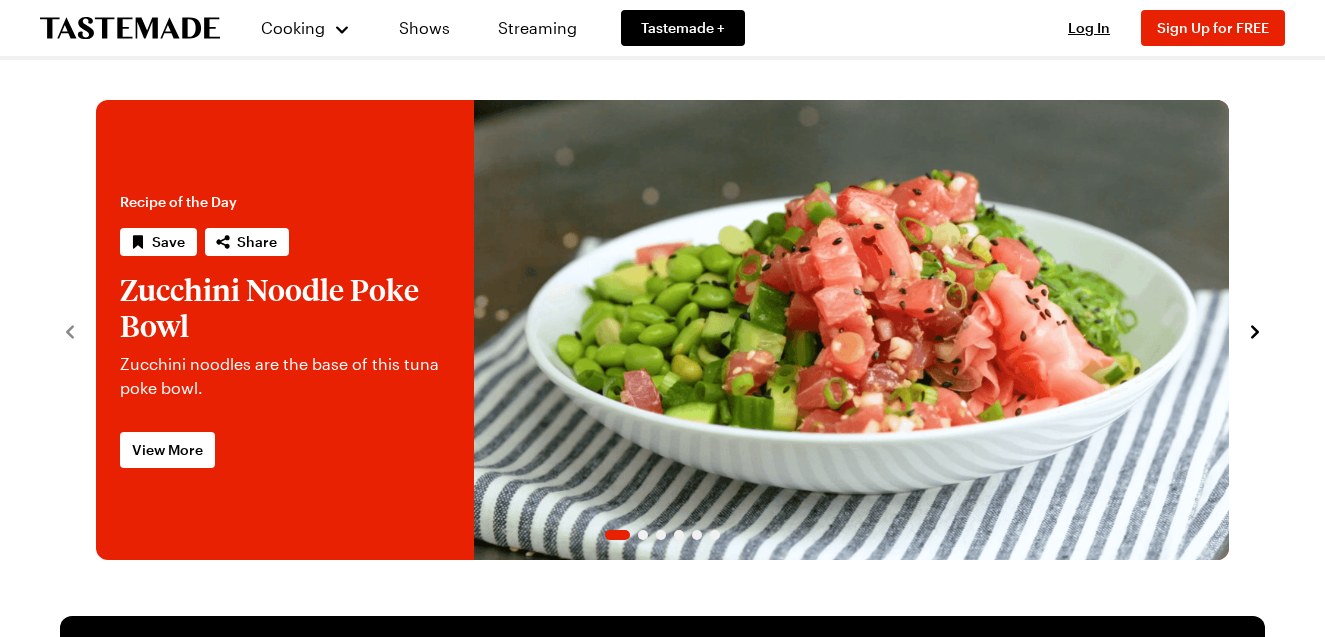 scroll, scrollTop: 0, scrollLeft: 0, axis: both 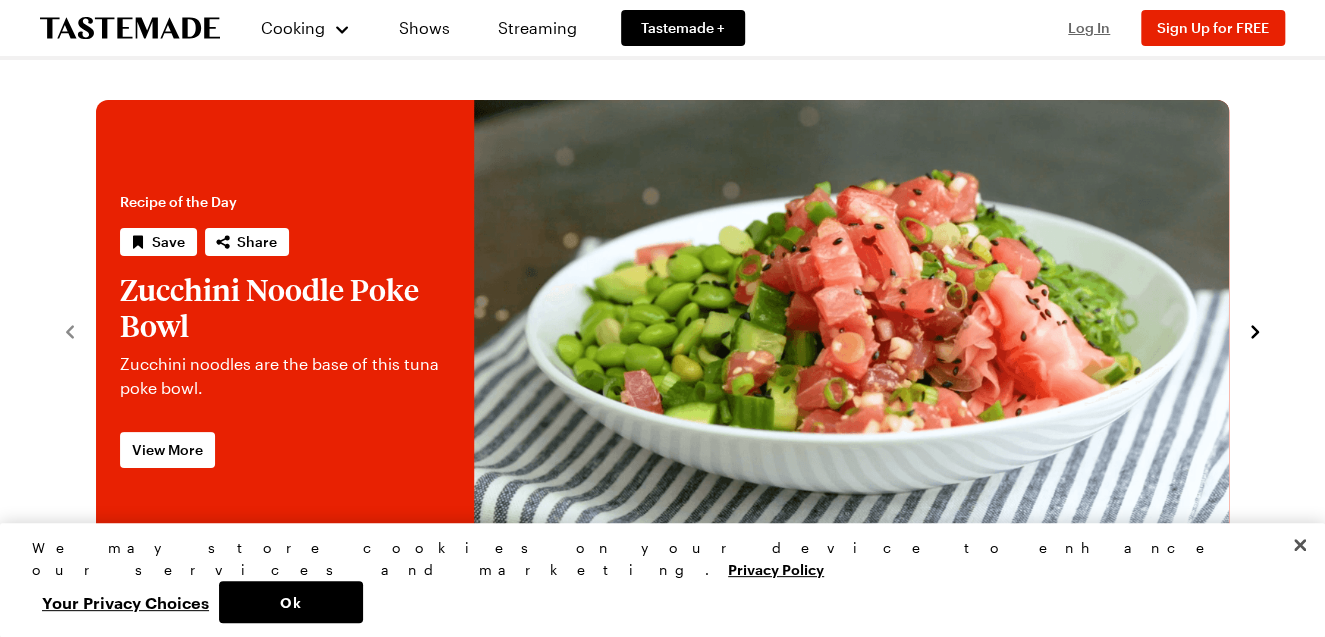 click on "Log In" at bounding box center (1089, 27) 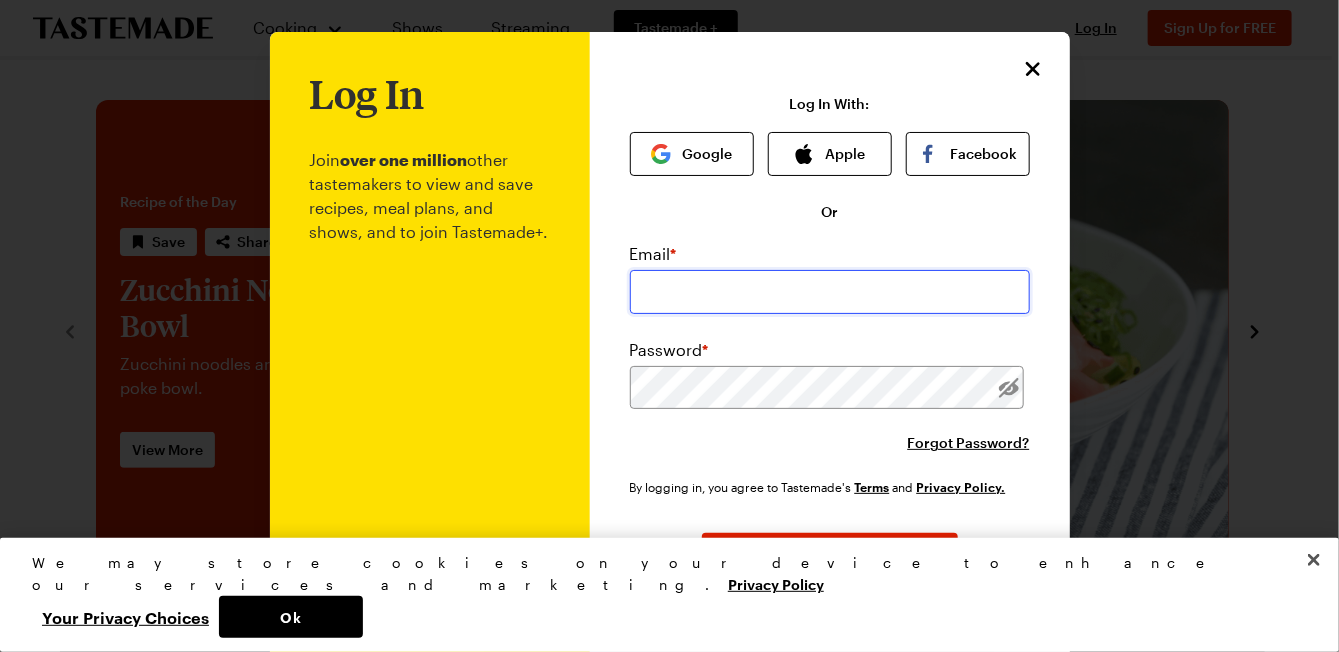 click at bounding box center [830, 292] 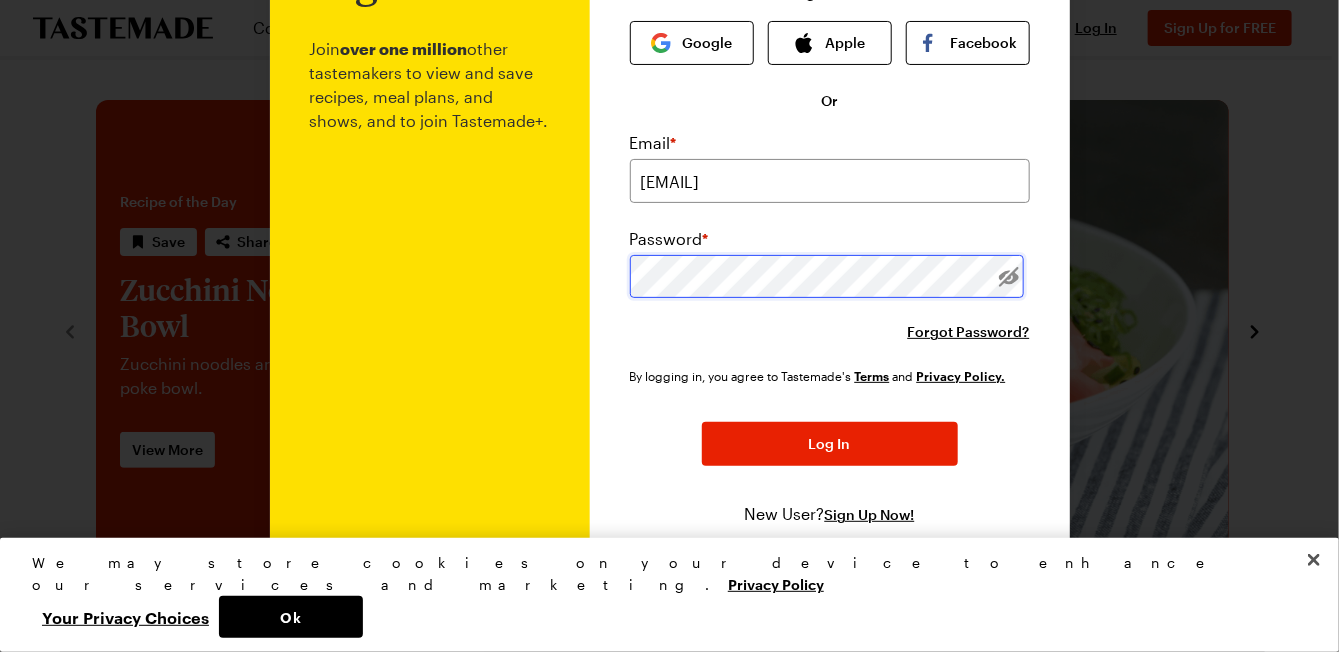 scroll, scrollTop: 118, scrollLeft: 0, axis: vertical 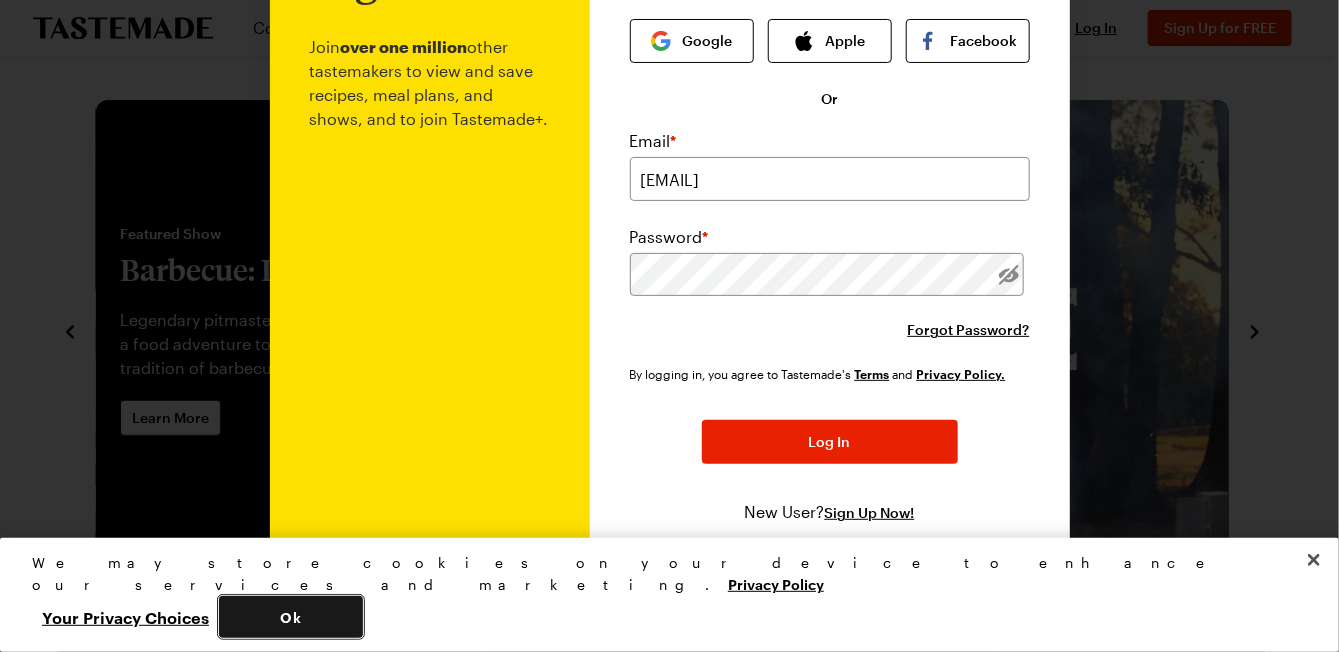 click on "Ok" at bounding box center (291, 617) 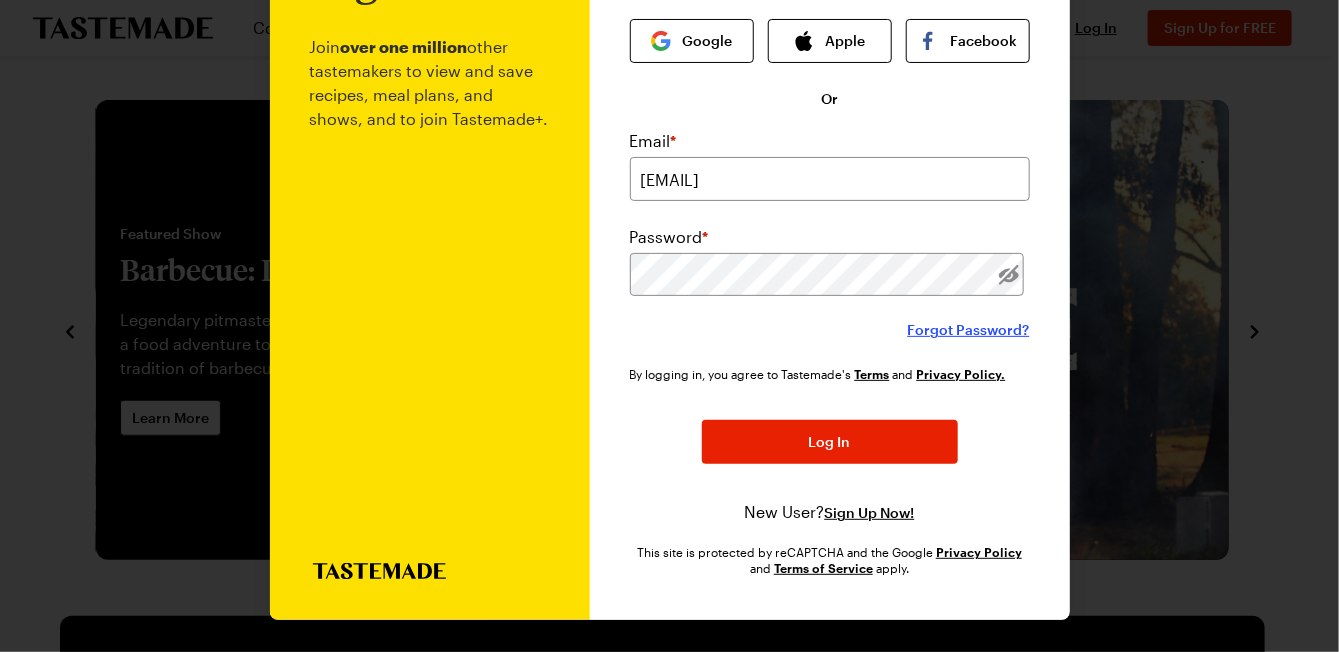 click on "Forgot Password?" at bounding box center (969, 330) 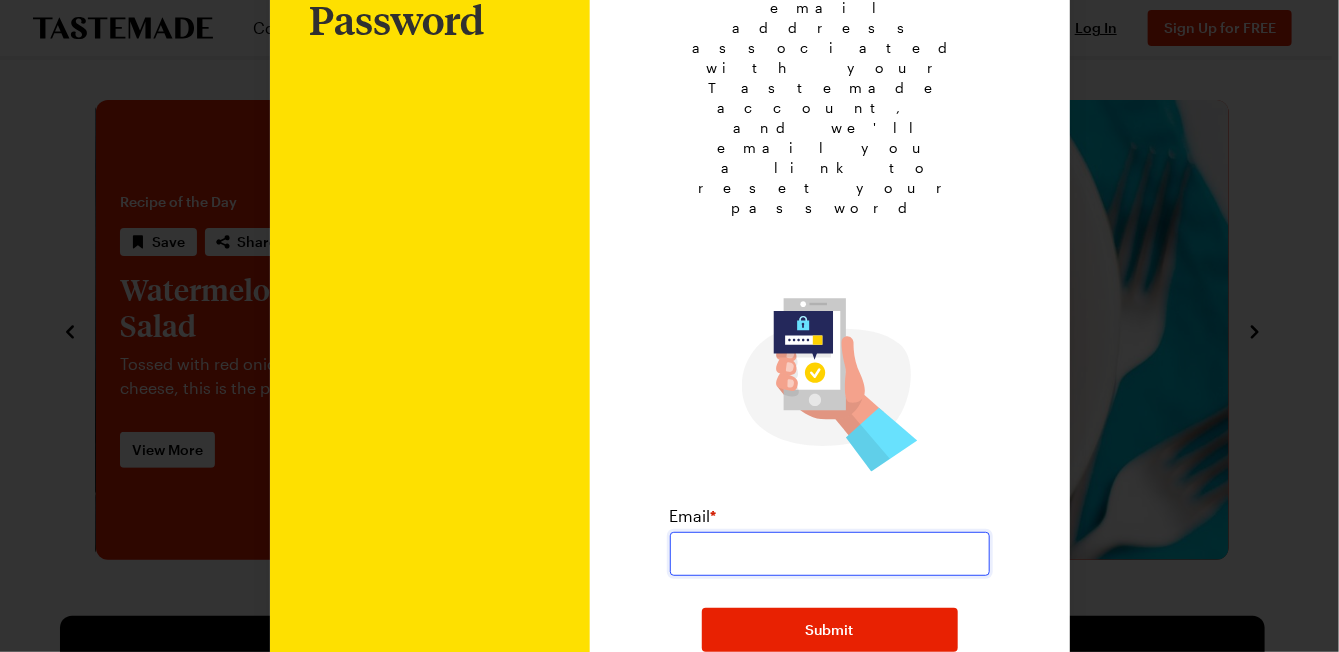 click at bounding box center (830, 554) 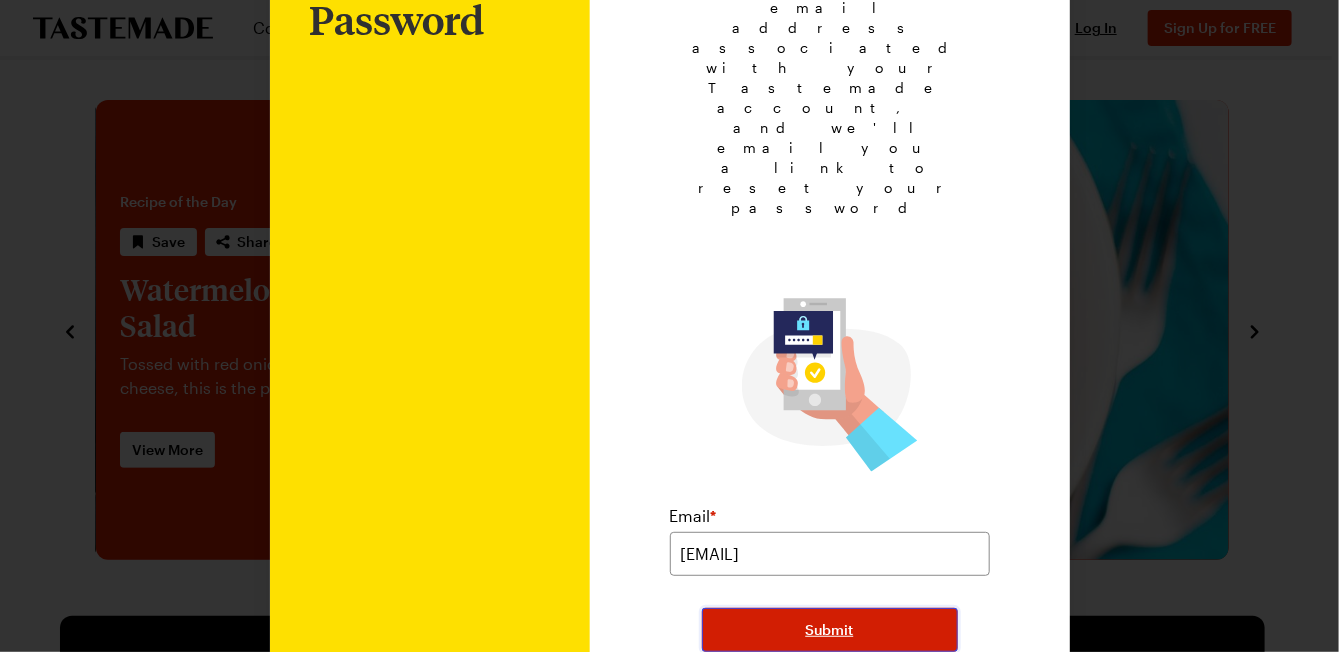 click on "Submit" at bounding box center (830, 630) 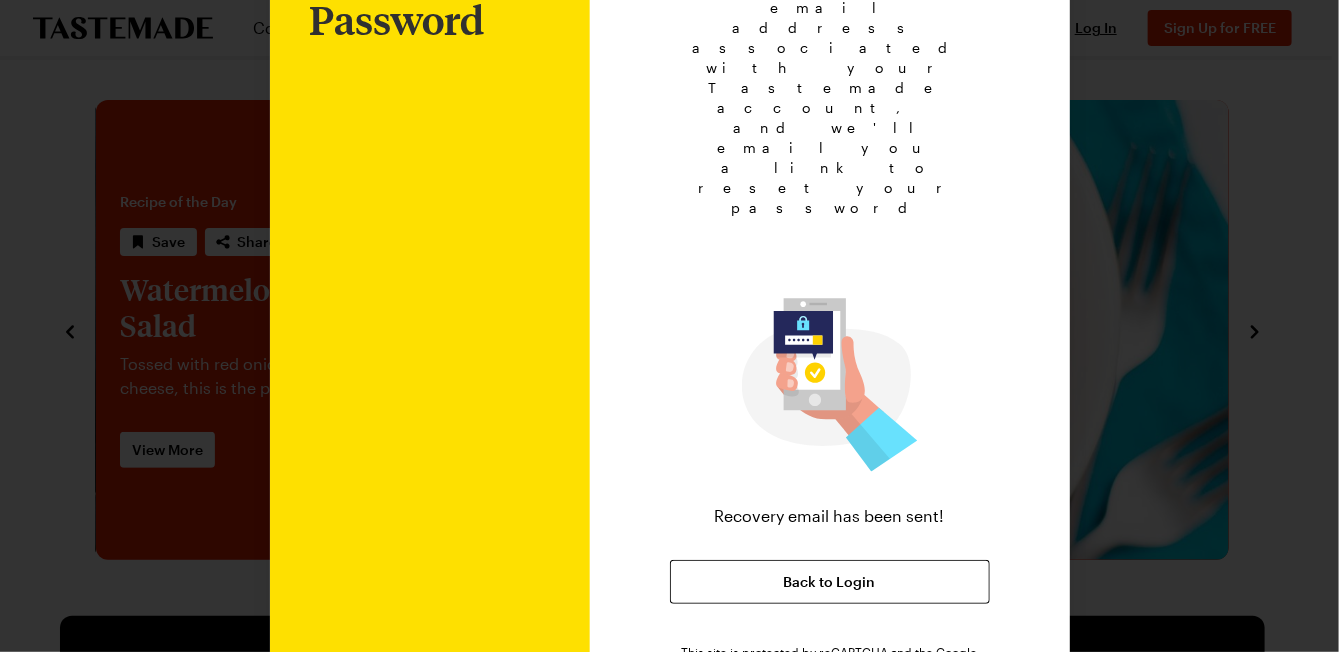 scroll, scrollTop: 38, scrollLeft: 0, axis: vertical 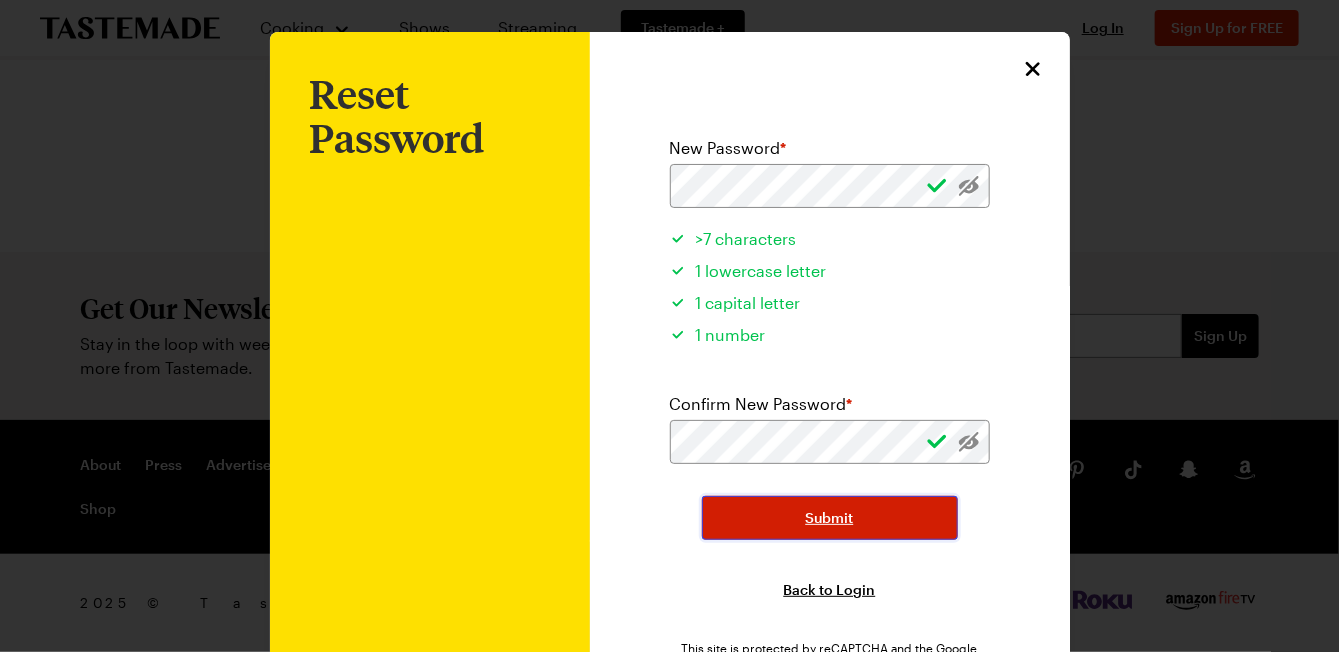click on "Submit" at bounding box center [830, 518] 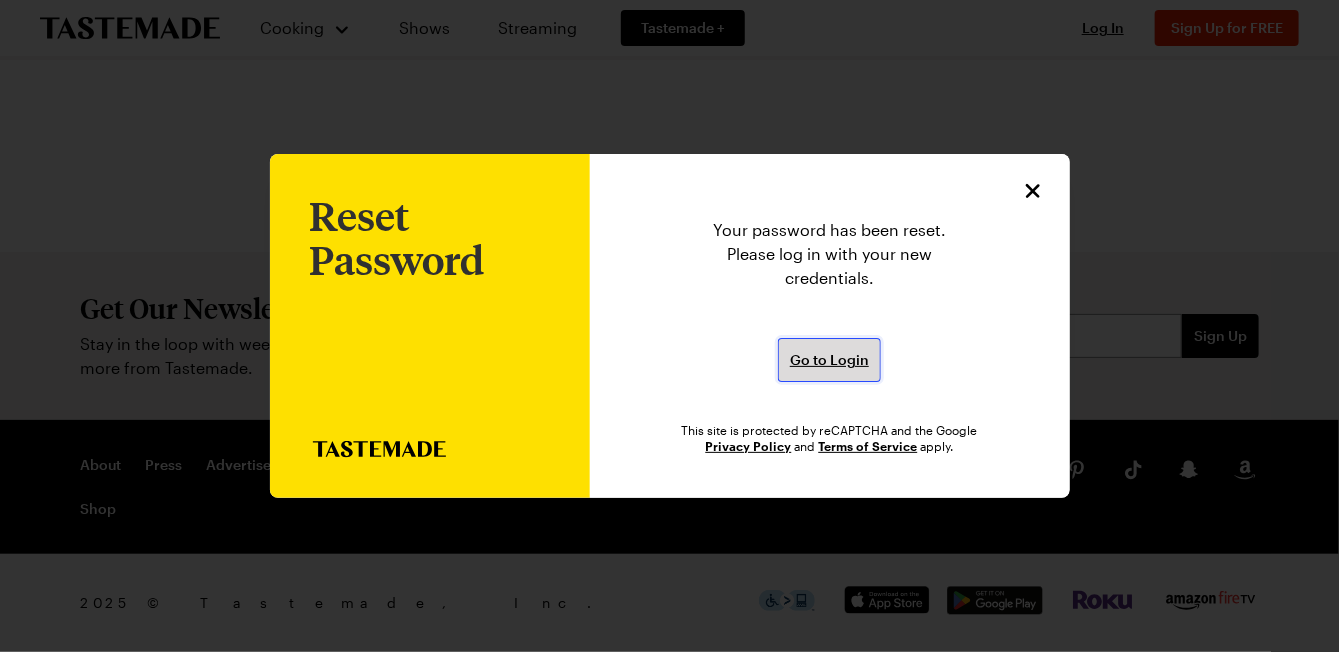 click on "Go to Login" at bounding box center [829, 360] 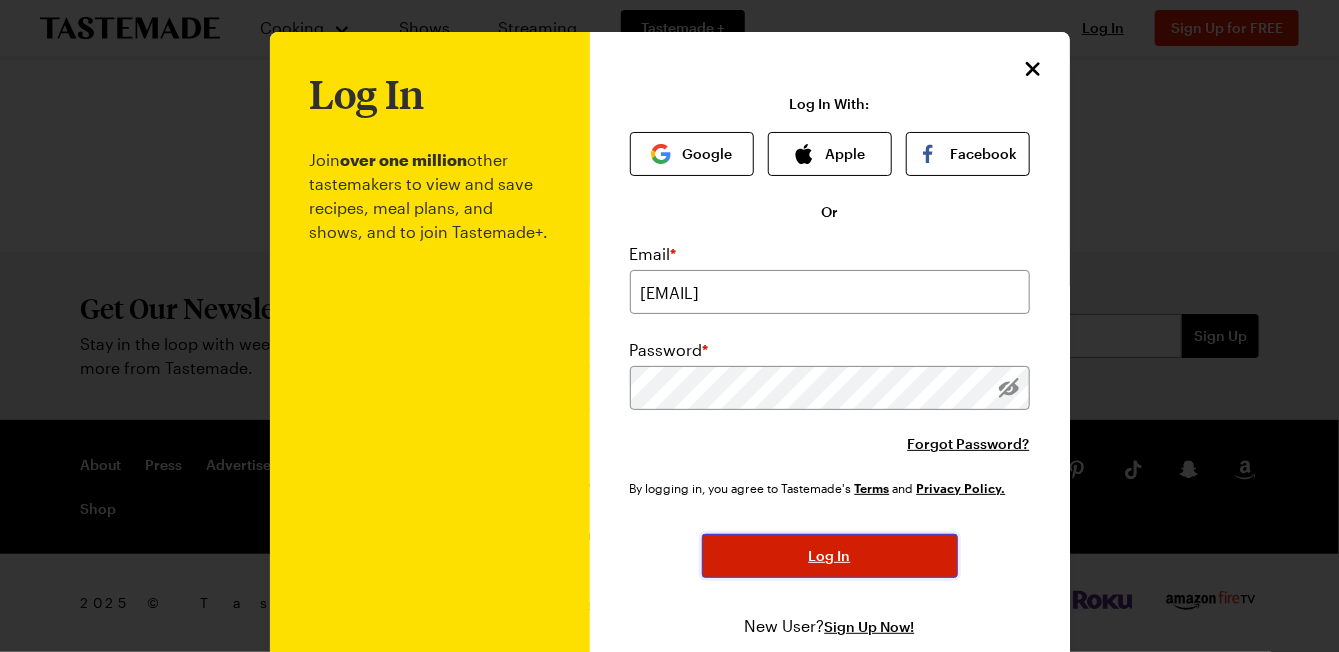 click on "Log In" at bounding box center [830, 556] 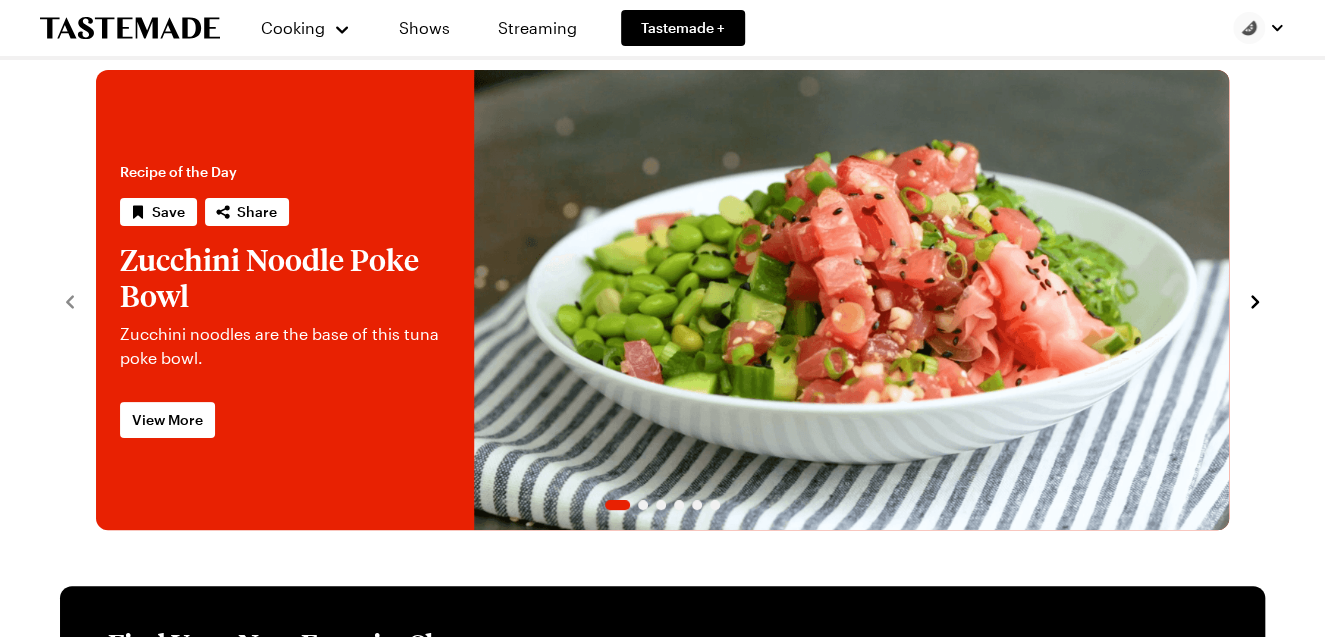 scroll, scrollTop: 0, scrollLeft: 0, axis: both 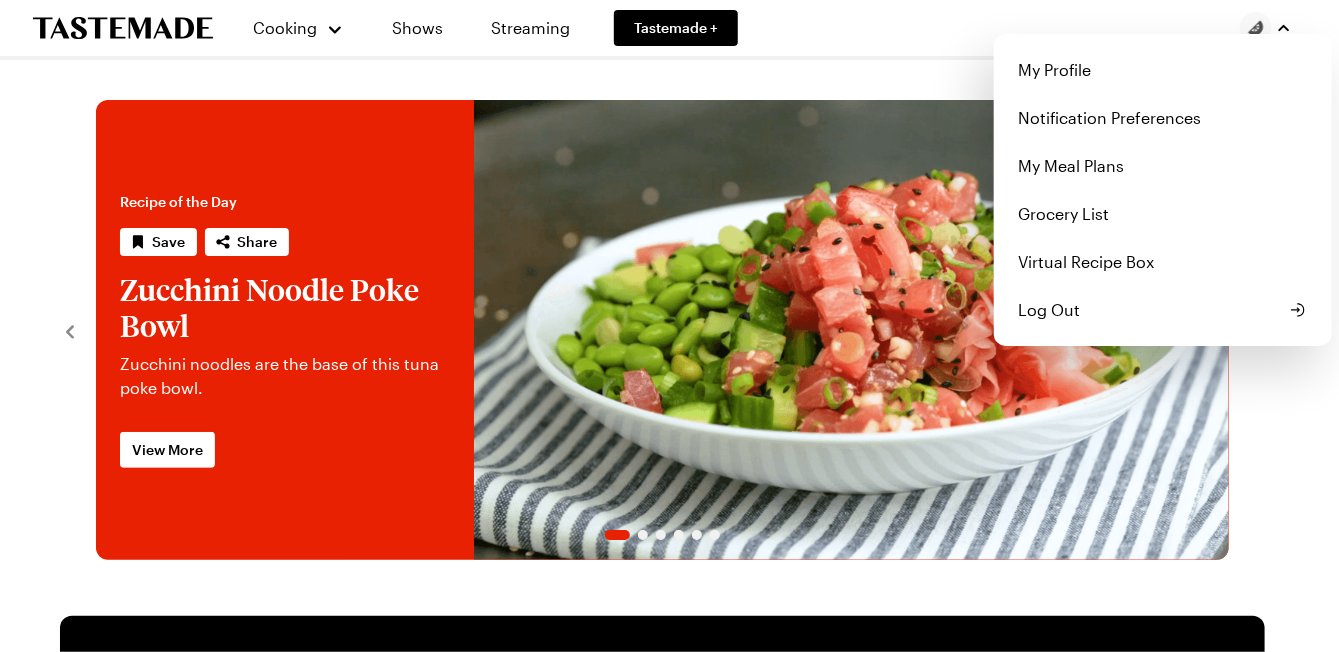 click at bounding box center (1256, 28) 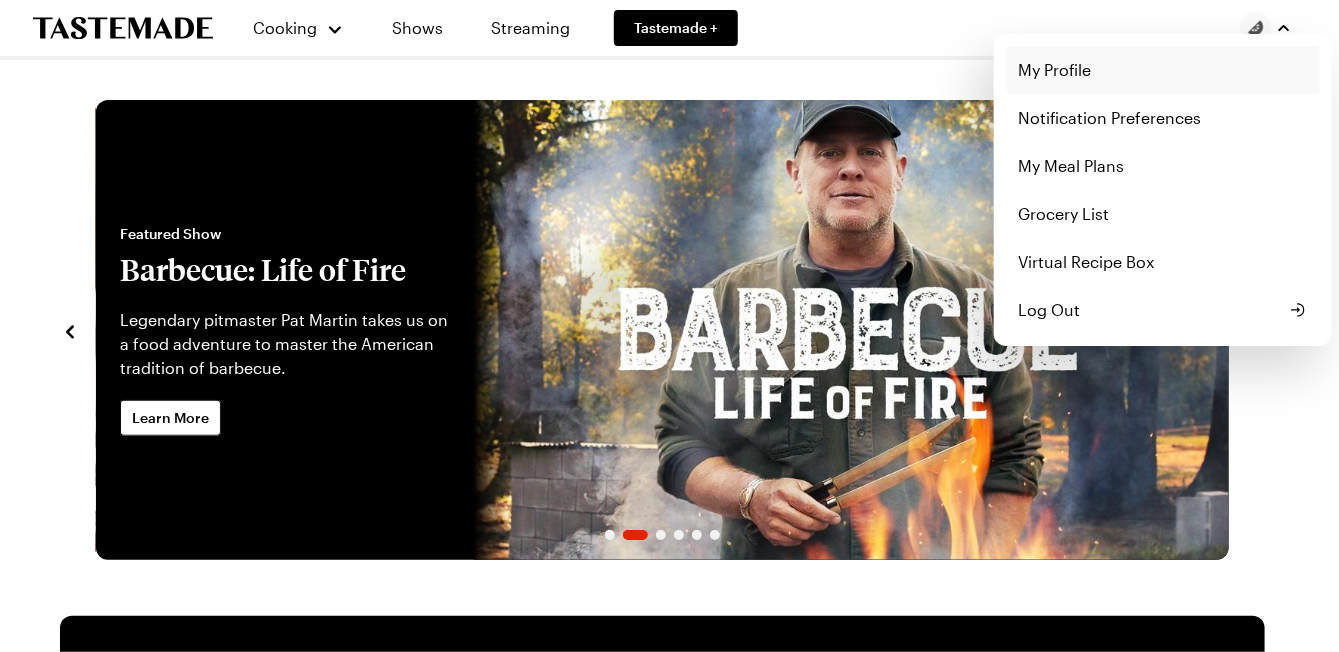click on "My Profile" at bounding box center [1163, 70] 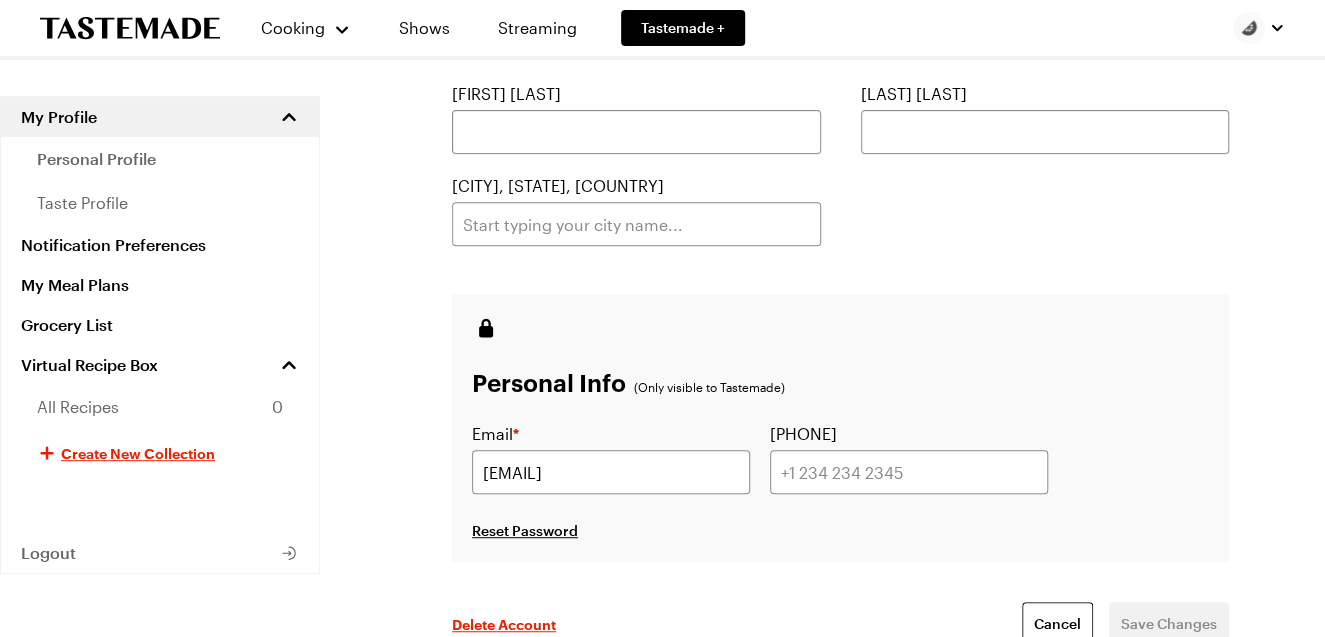 scroll, scrollTop: 400, scrollLeft: 0, axis: vertical 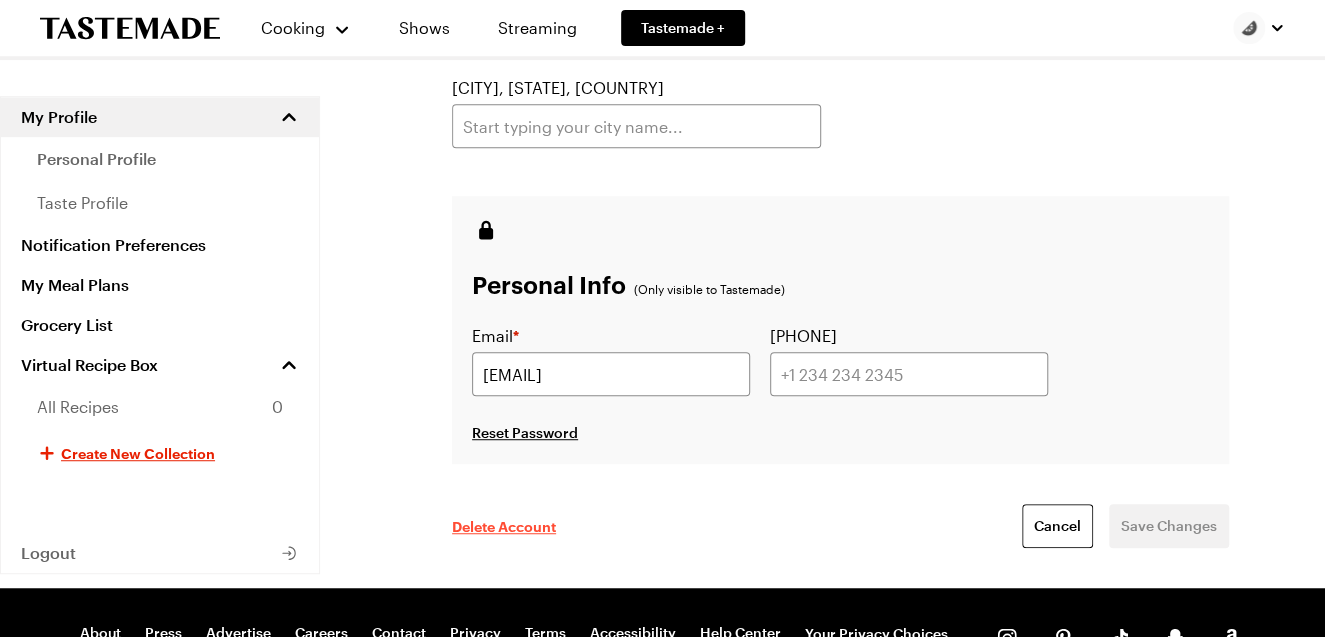 click on "Delete Account" at bounding box center [504, 526] 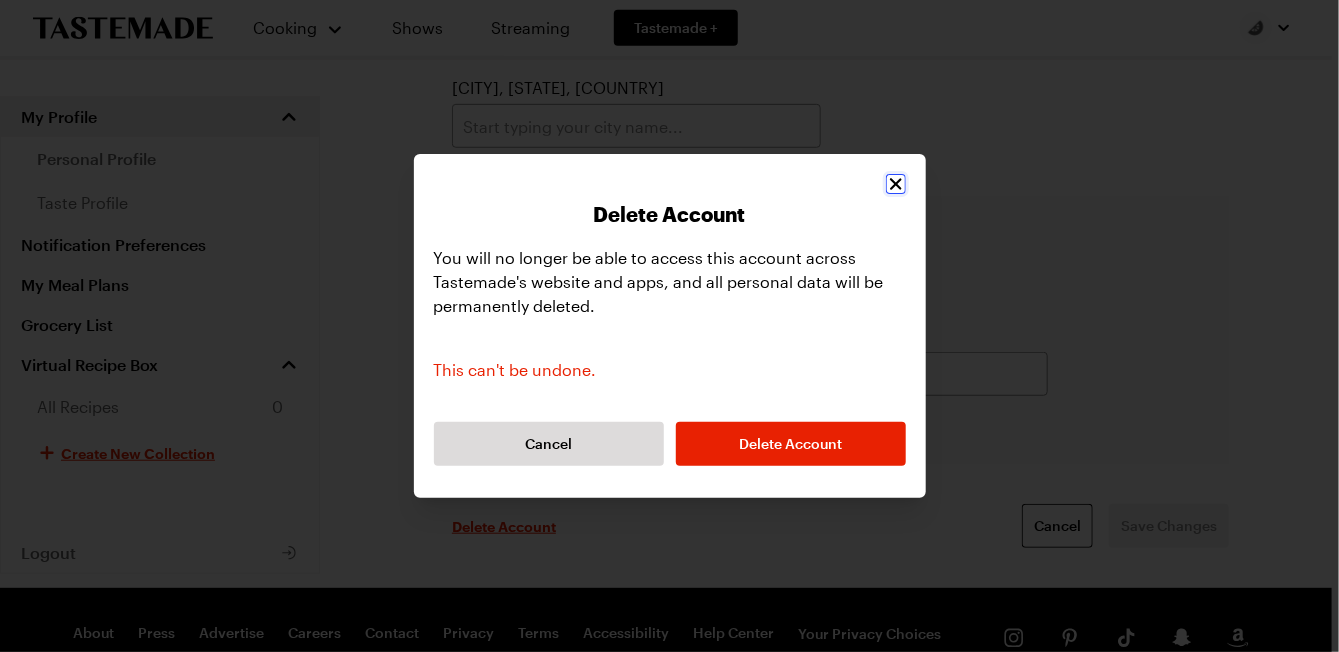 click 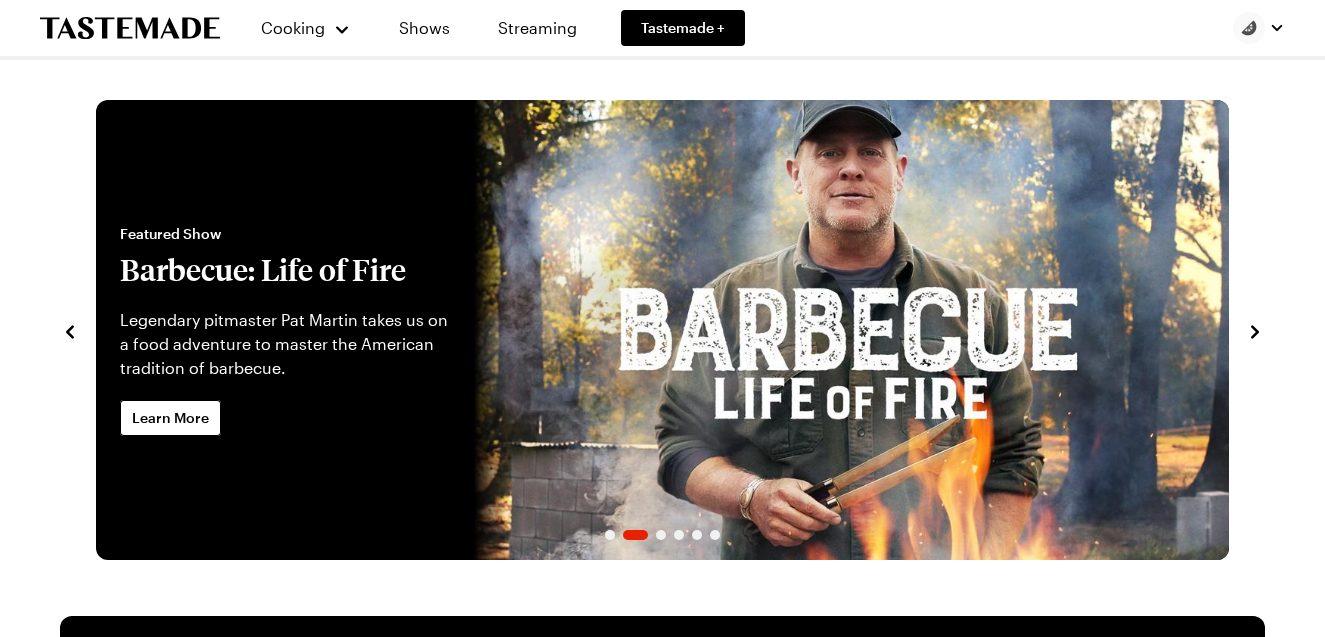 scroll, scrollTop: 0, scrollLeft: 0, axis: both 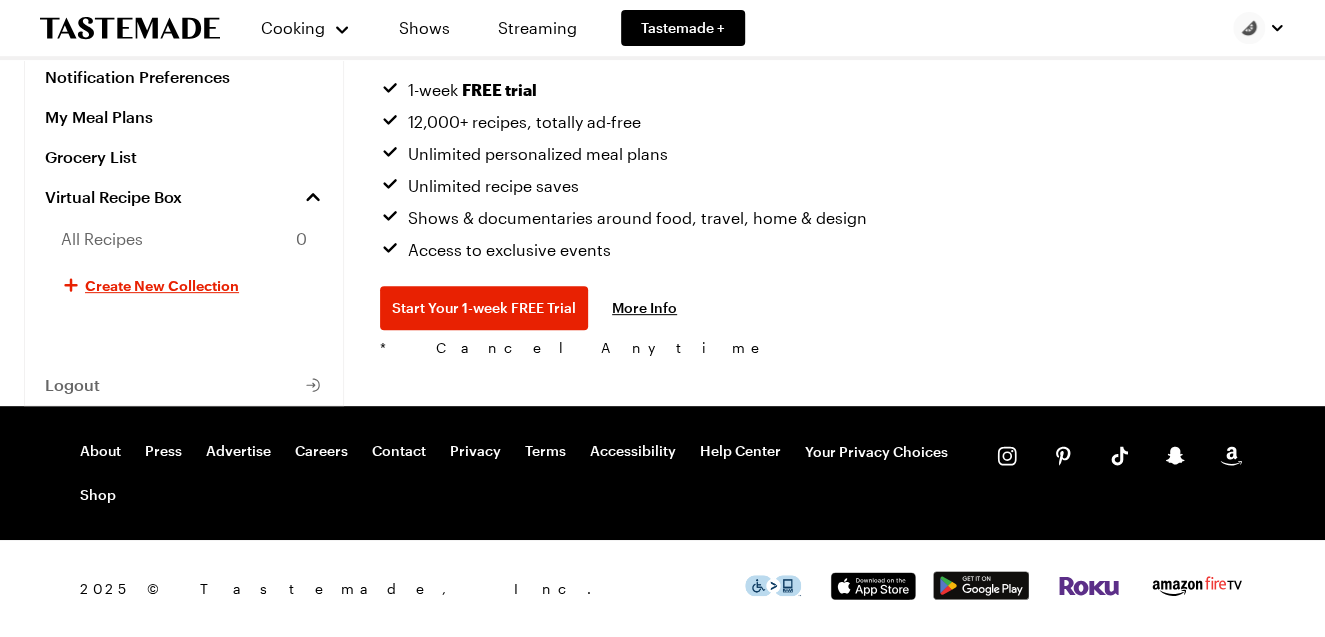 click on "Tastemade+ Subscribe Now Monthly Annual (Save 30%!) $ 49.99 / year 1-week   FREE trial 12,000+ recipes, totally ad-free Unlimited personalized meal plans Unlimited recipe saves Shows & documentaries around food, travel, home & design Access to exclusive events Start Your 1-week FREE Trial More Info * Cancel Anytime" at bounding box center (840, 106) 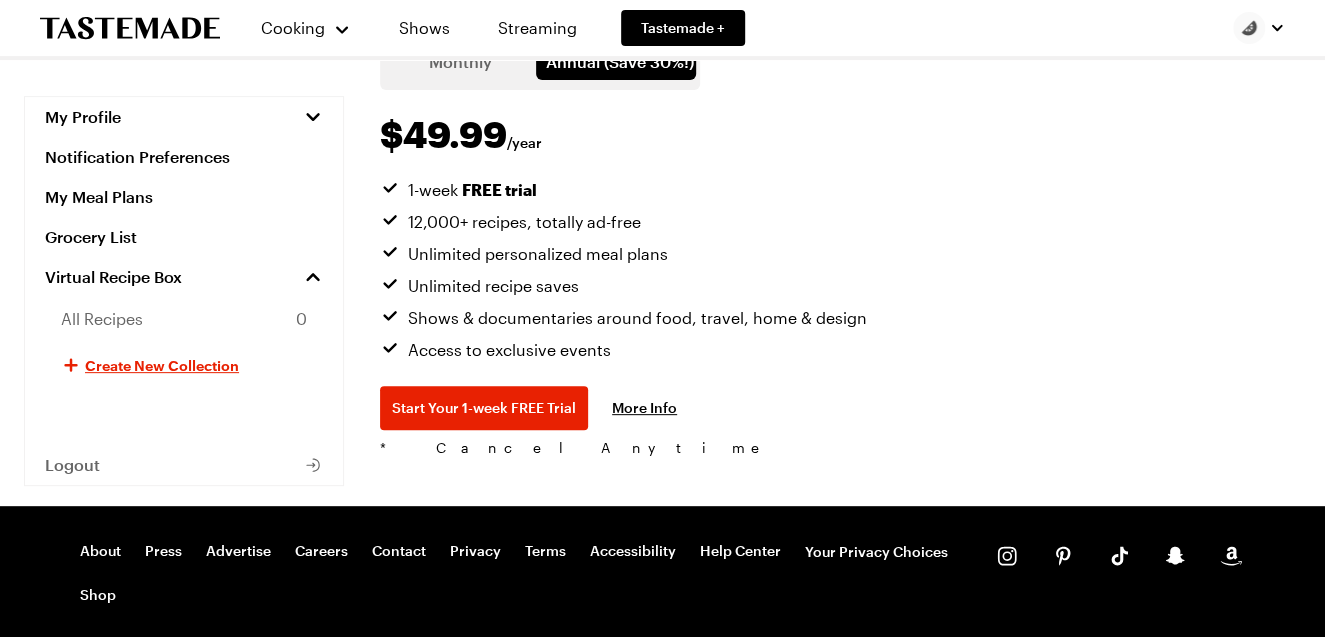 click on "More Info" at bounding box center (644, 408) 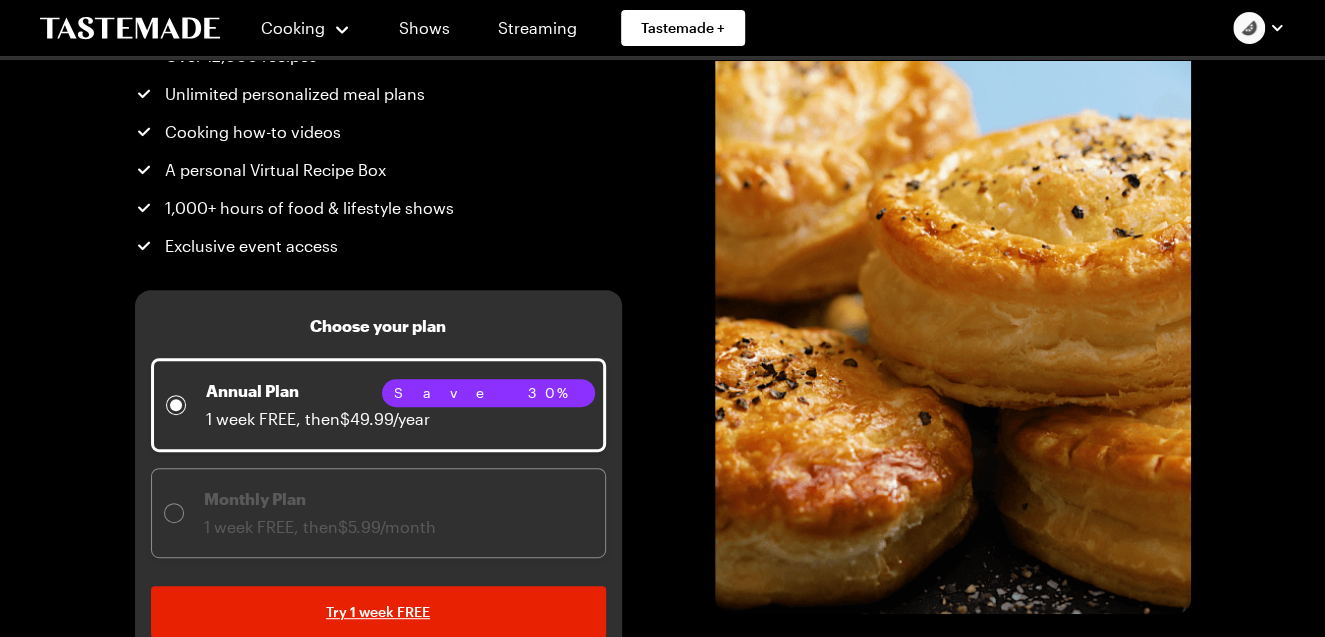scroll, scrollTop: 0, scrollLeft: 0, axis: both 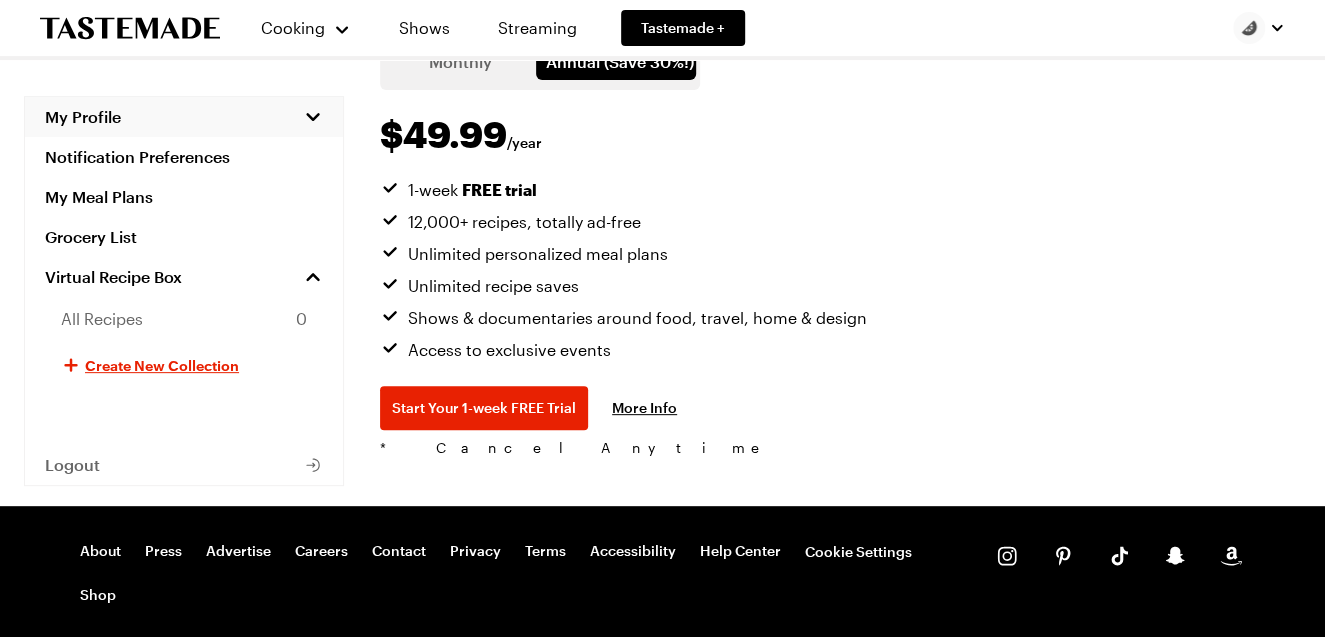 click on "My Profile" at bounding box center (83, 117) 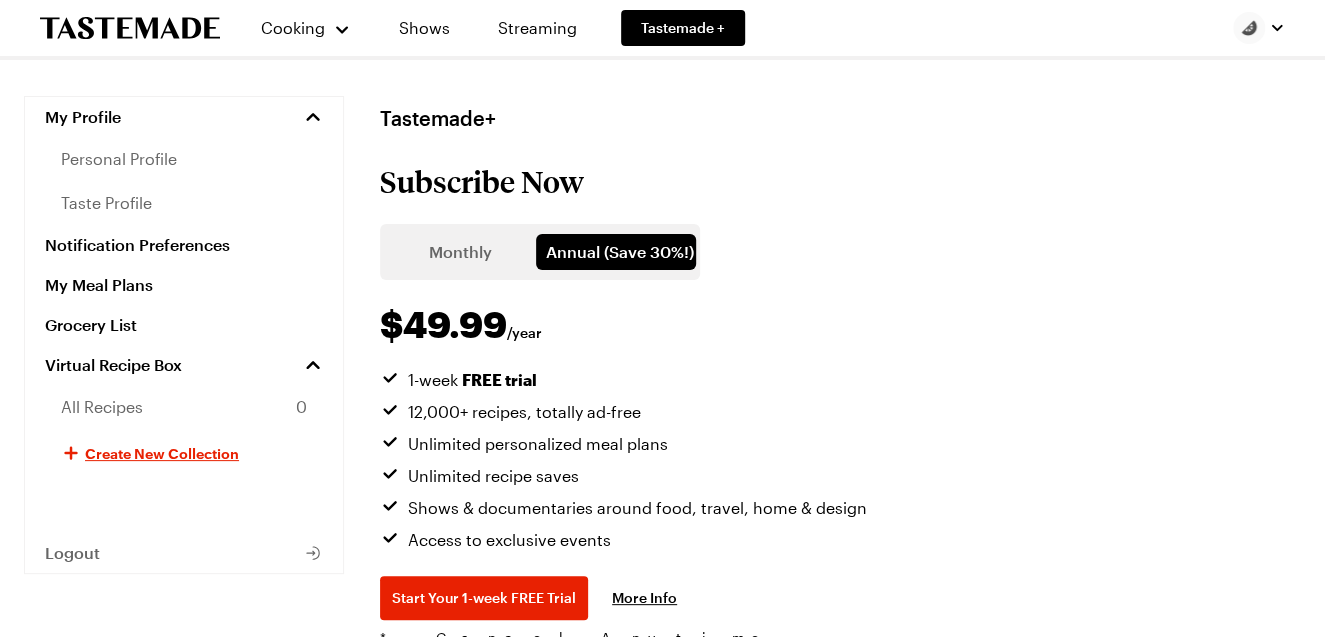 scroll, scrollTop: 0, scrollLeft: 0, axis: both 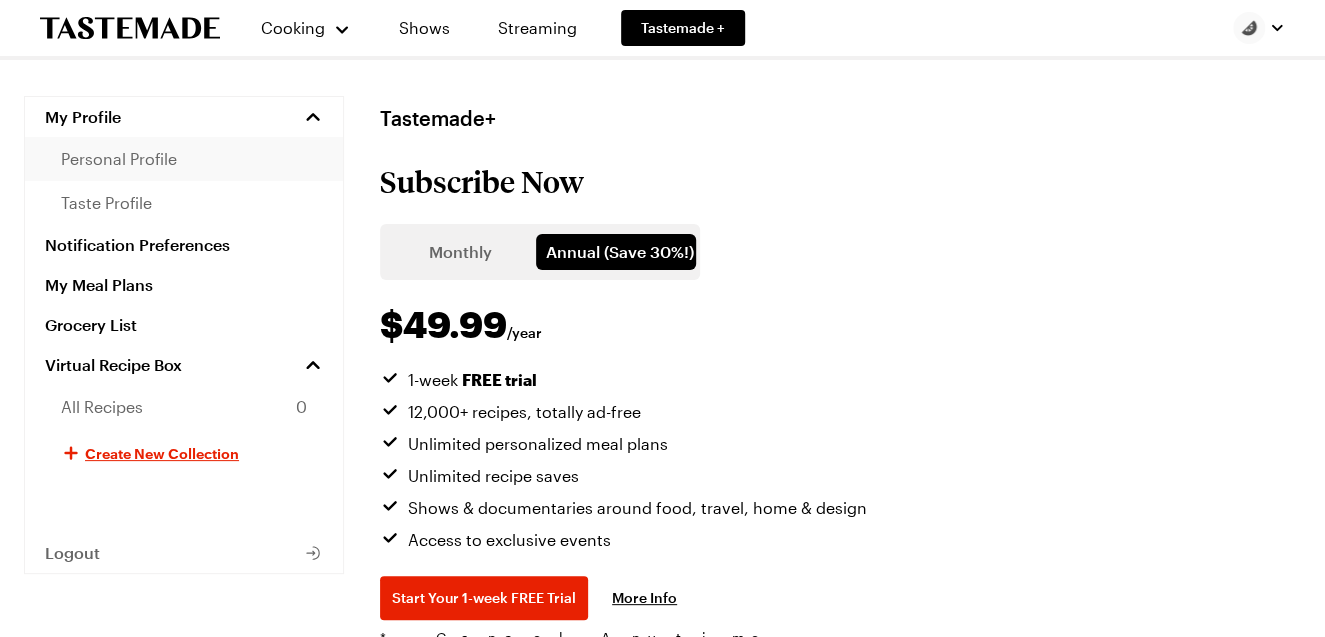 click on "personal profile" at bounding box center [119, 159] 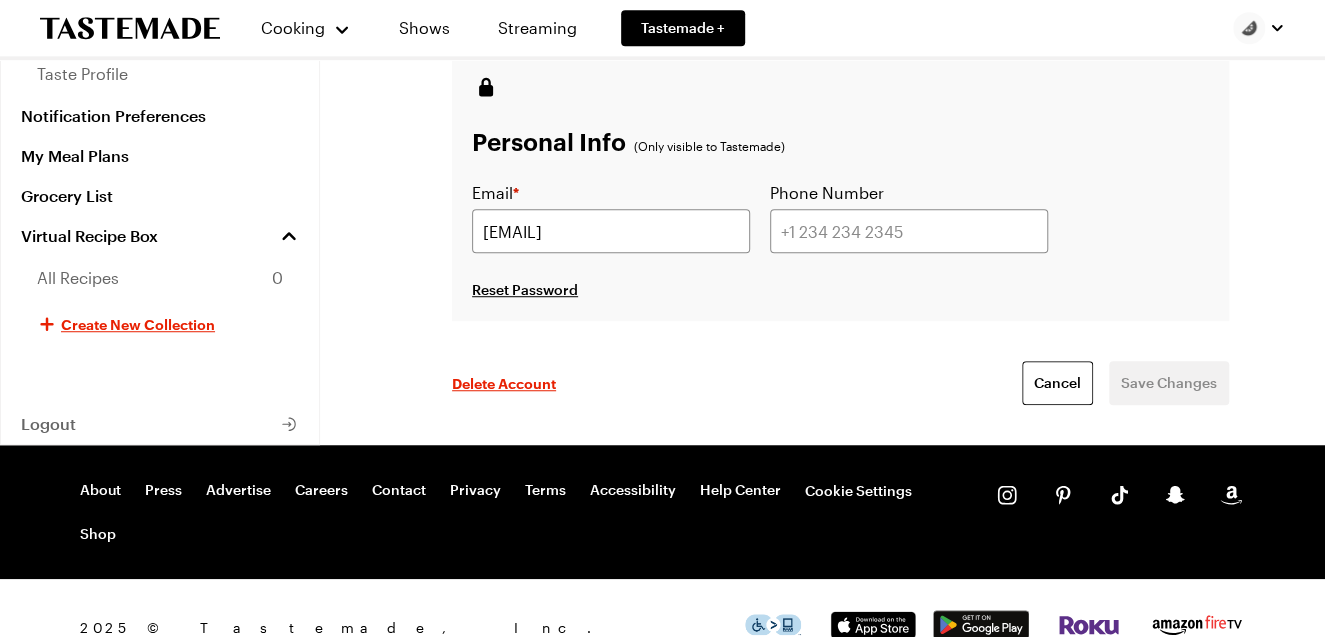 scroll, scrollTop: 548, scrollLeft: 0, axis: vertical 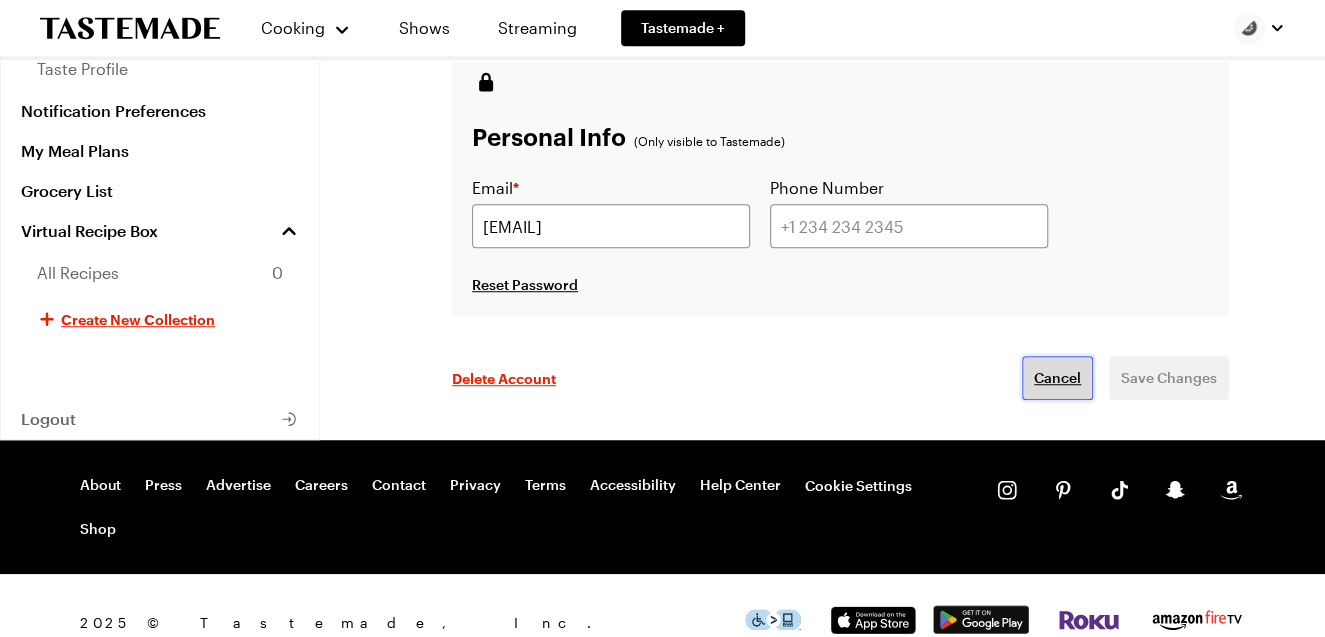 click on "Cancel" at bounding box center (1057, 378) 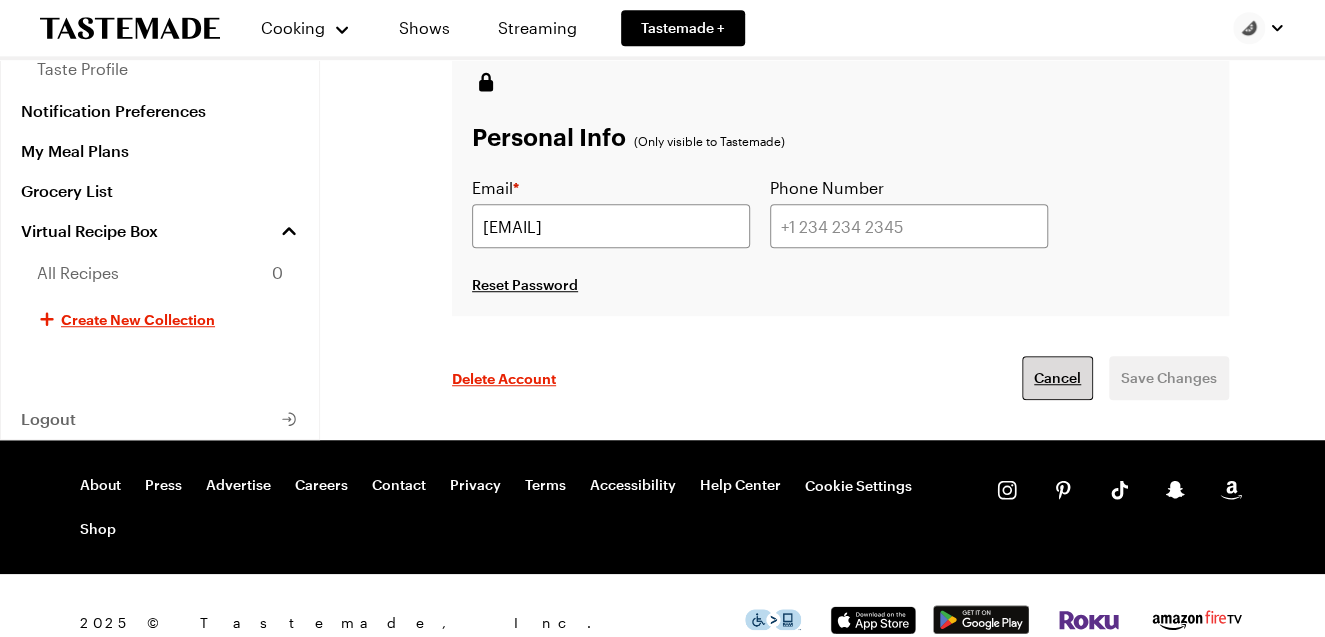 scroll, scrollTop: 0, scrollLeft: 0, axis: both 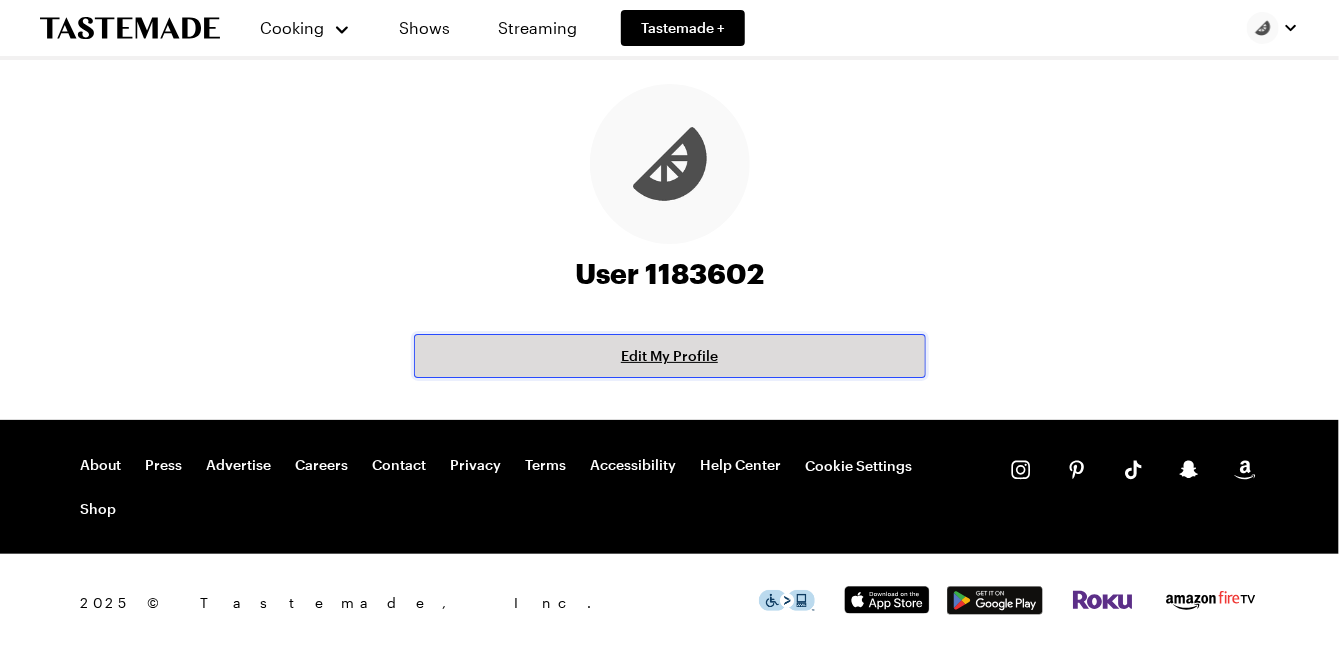 click on "Edit My Profile" at bounding box center (669, 356) 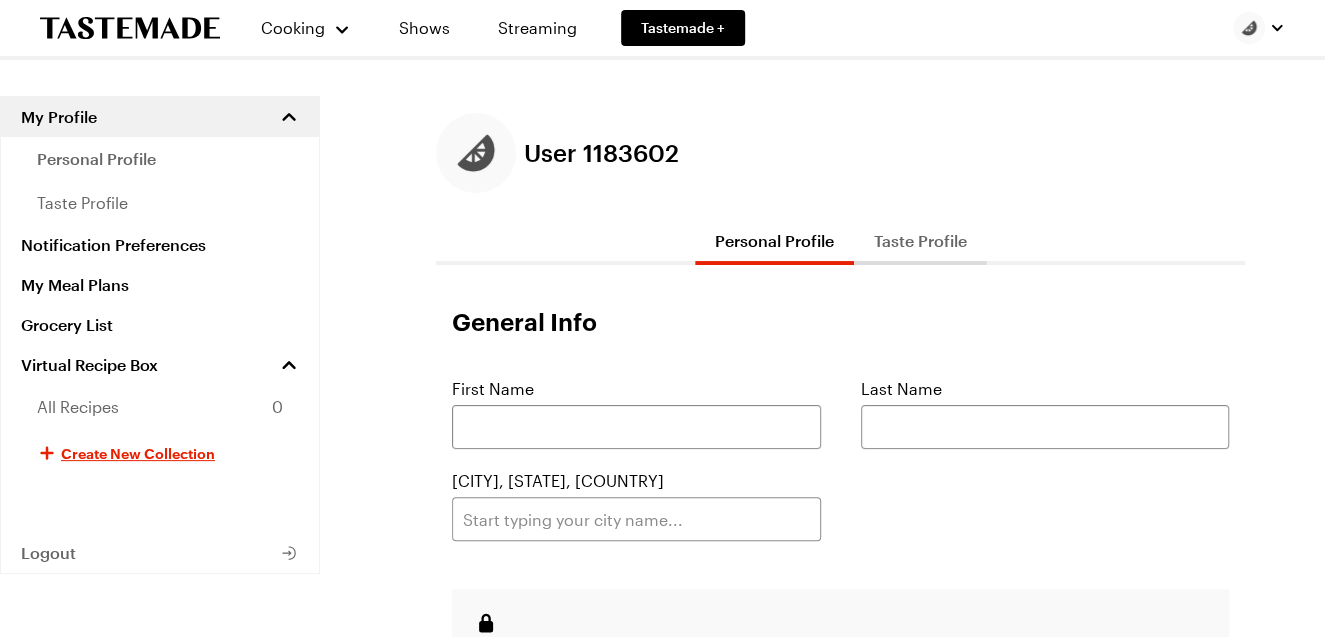 scroll, scrollTop: 0, scrollLeft: 0, axis: both 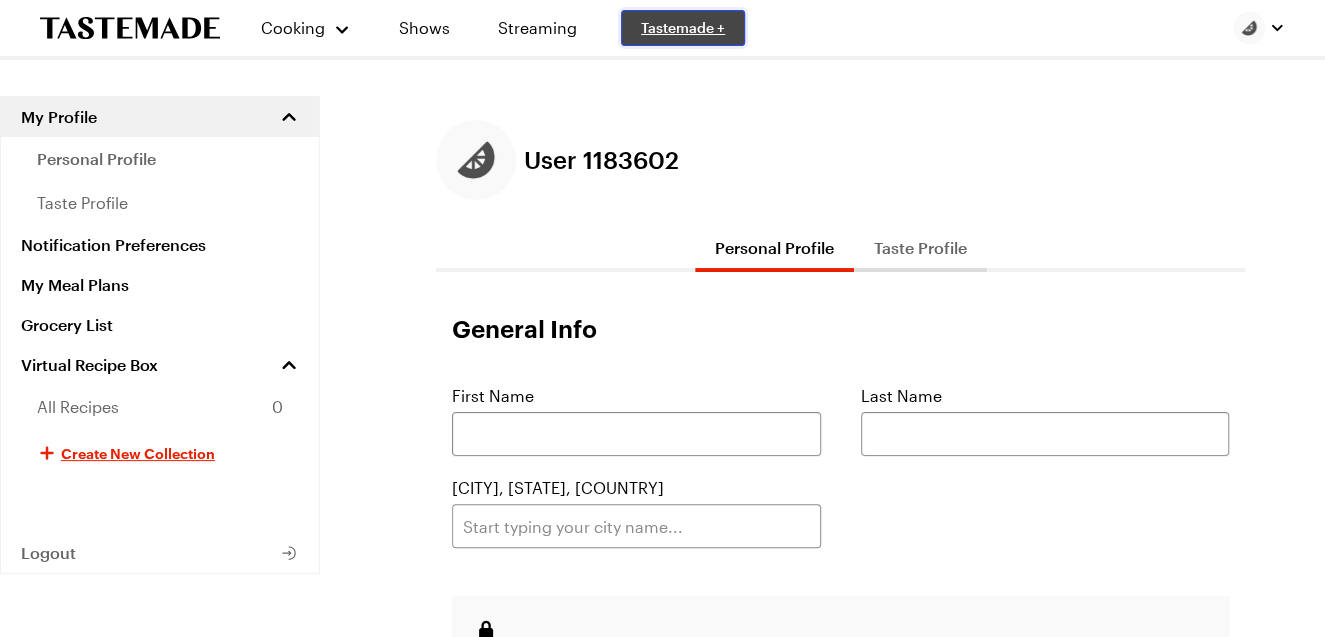 click on "Tastemade +" at bounding box center [683, 28] 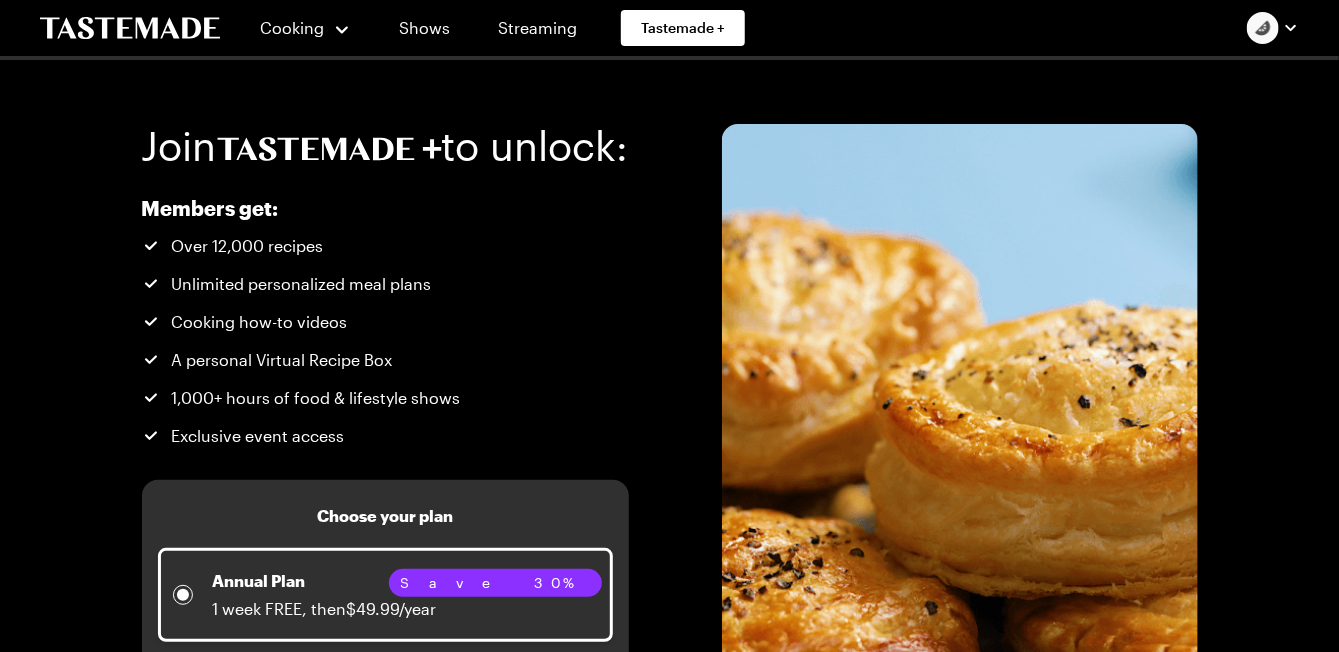 click at bounding box center [1273, 28] 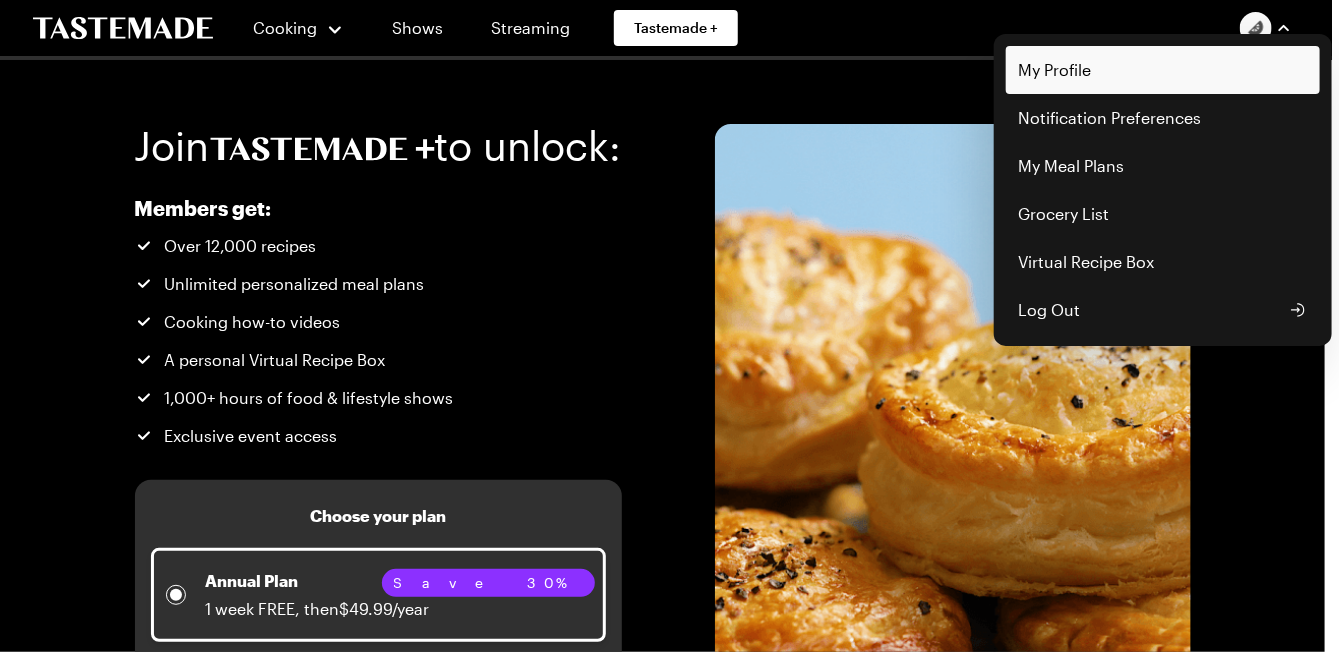 click on "My Profile" at bounding box center (1163, 70) 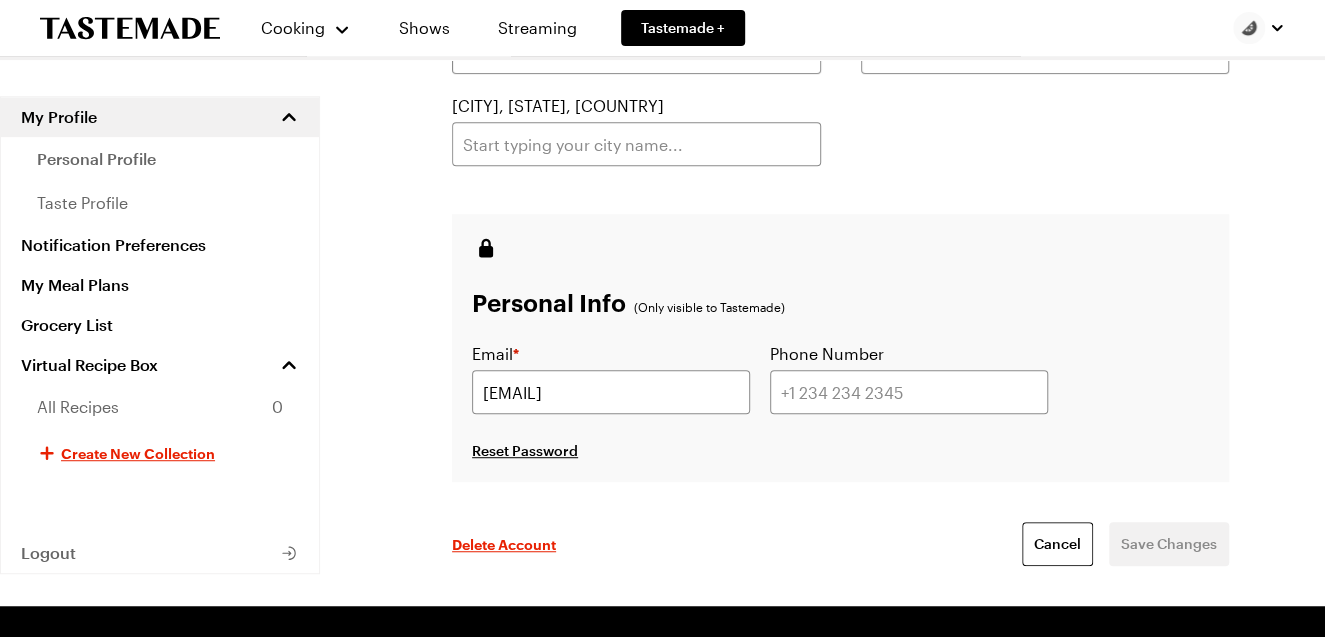 scroll, scrollTop: 500, scrollLeft: 0, axis: vertical 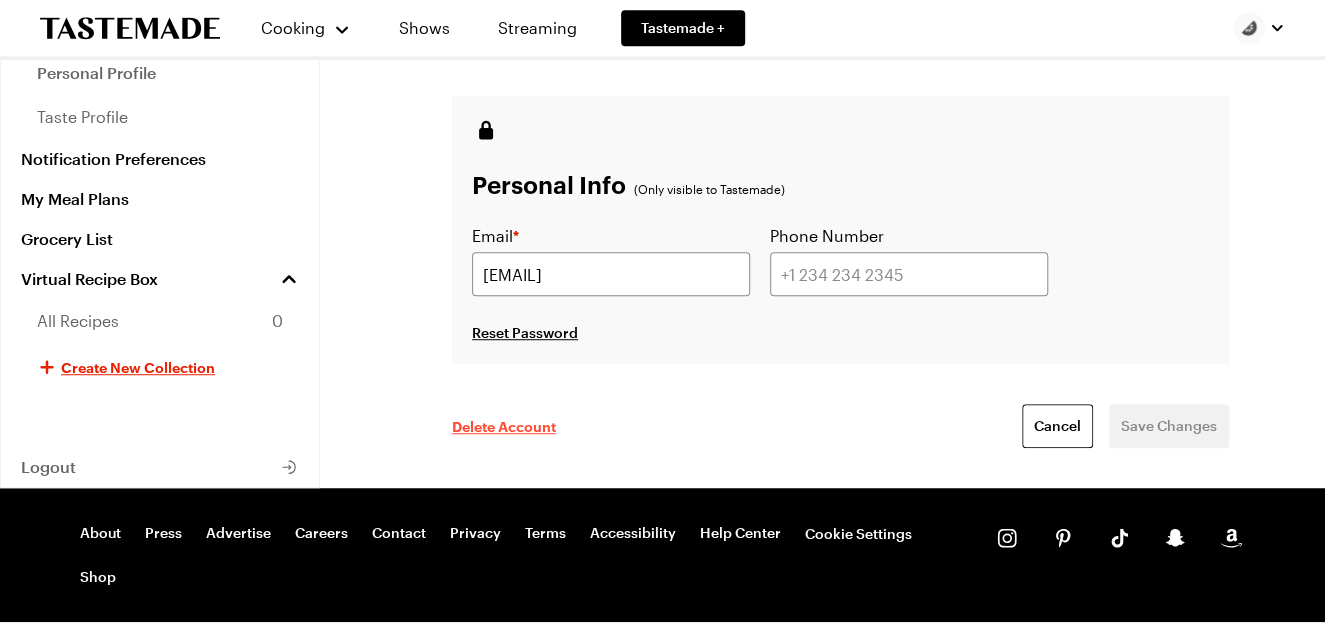 click on "Delete Account" at bounding box center [504, 426] 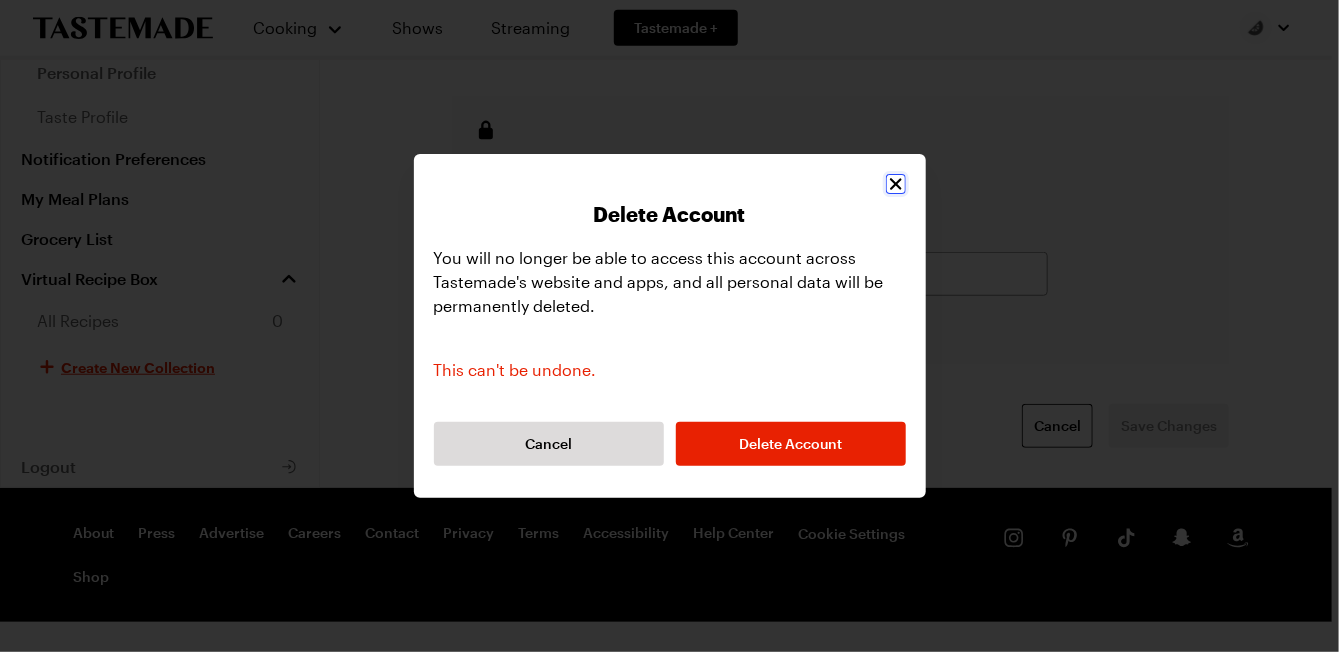 click 